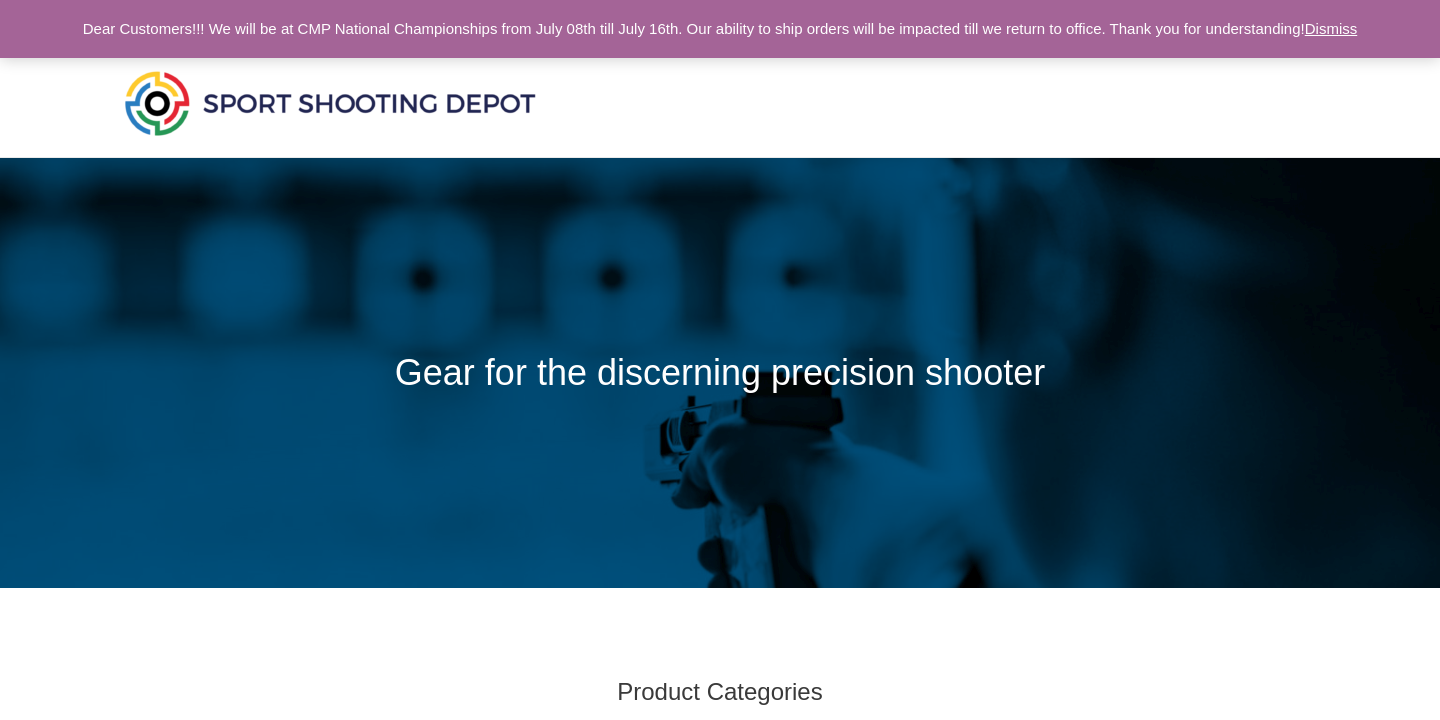 scroll, scrollTop: 0, scrollLeft: 0, axis: both 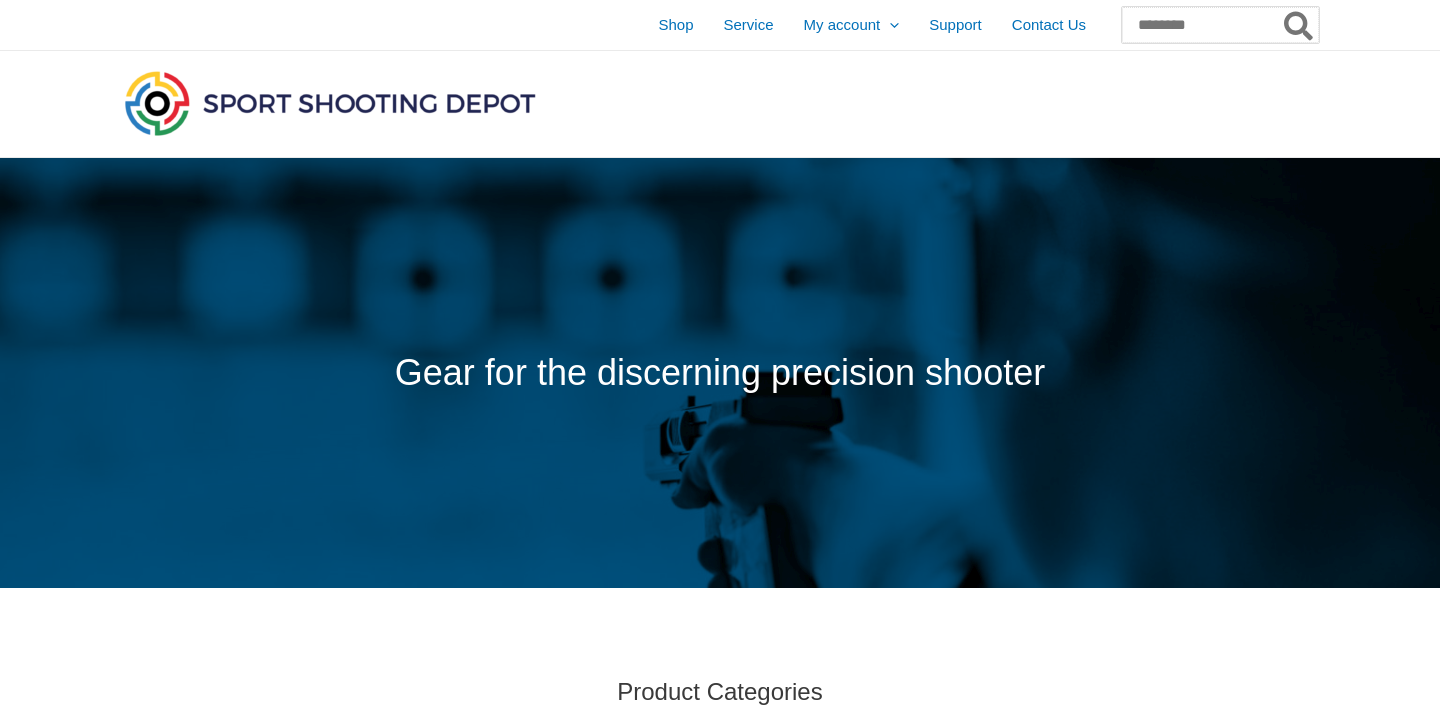 click on "Search for:" at bounding box center (1220, 25) 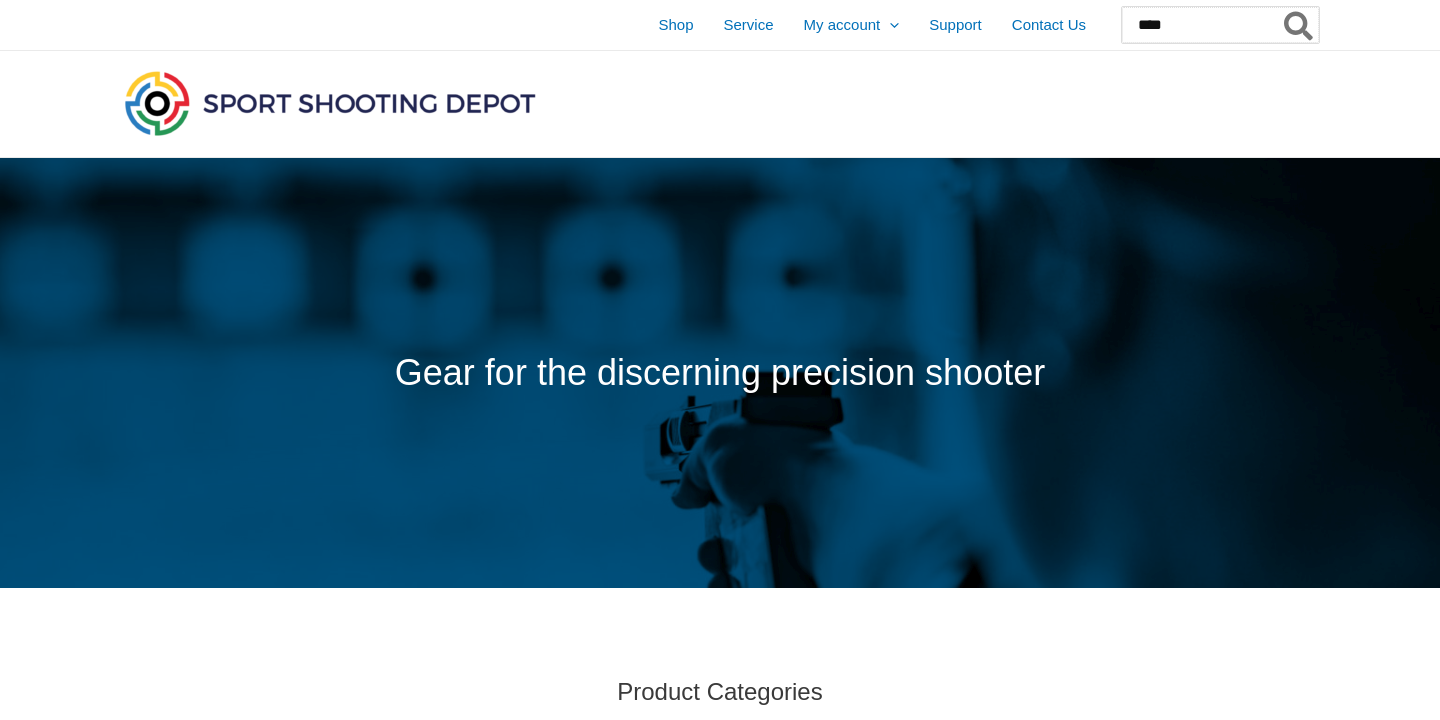 type on "****" 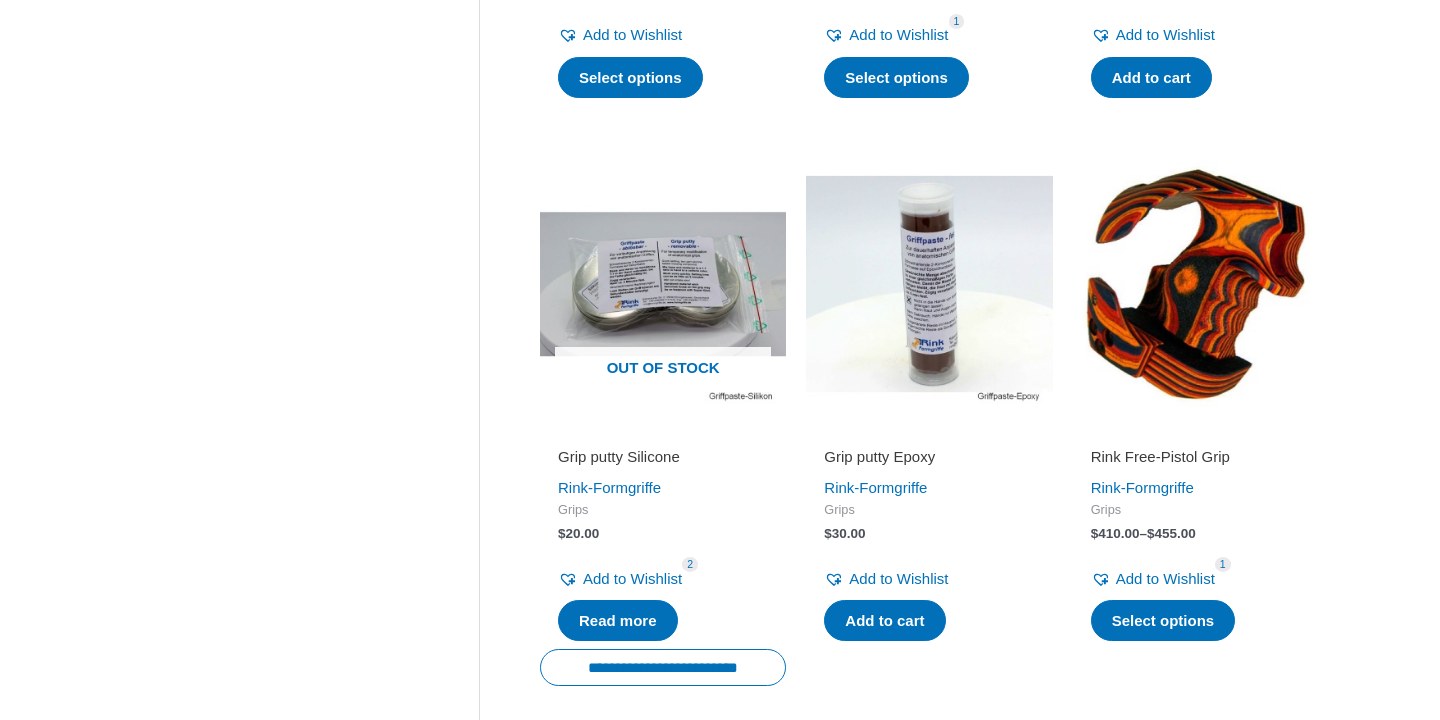 scroll, scrollTop: 952, scrollLeft: 0, axis: vertical 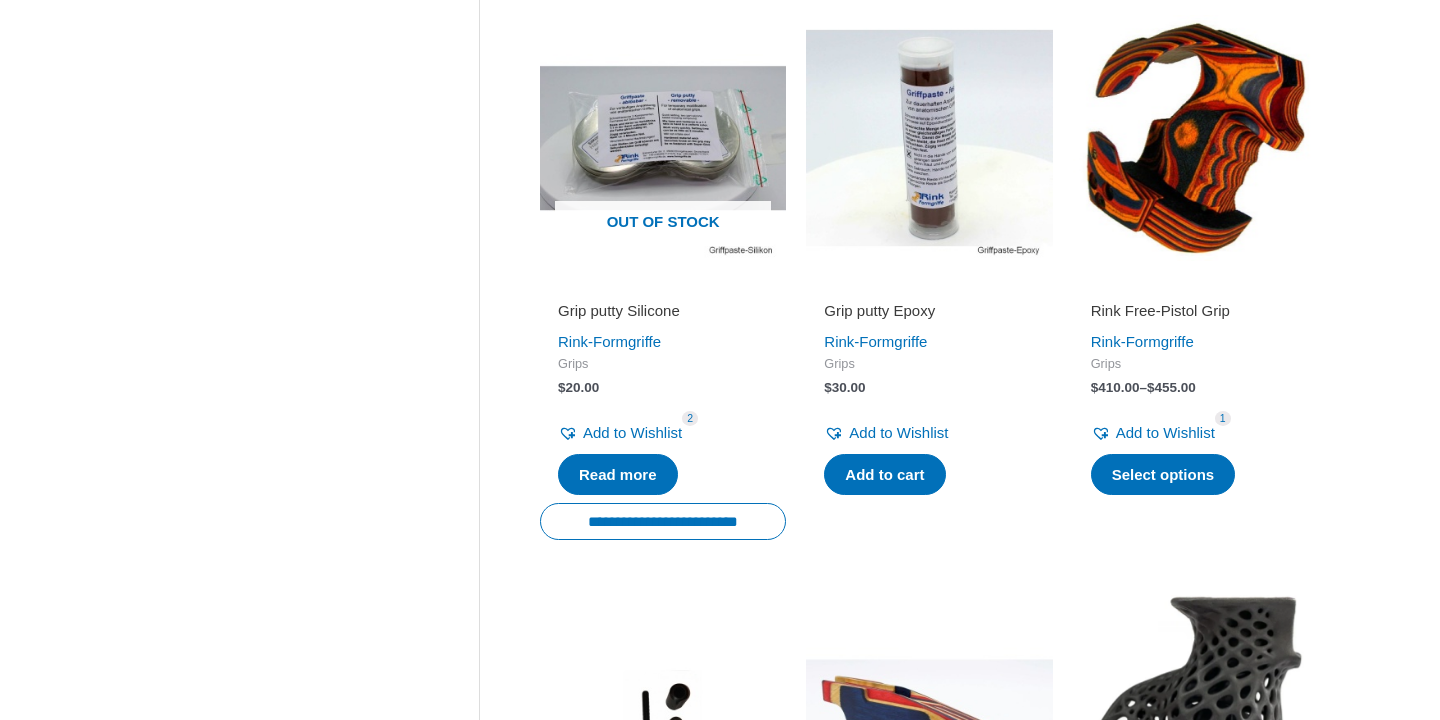 click on "Rink Free-Pistol Grip" at bounding box center [1196, 311] 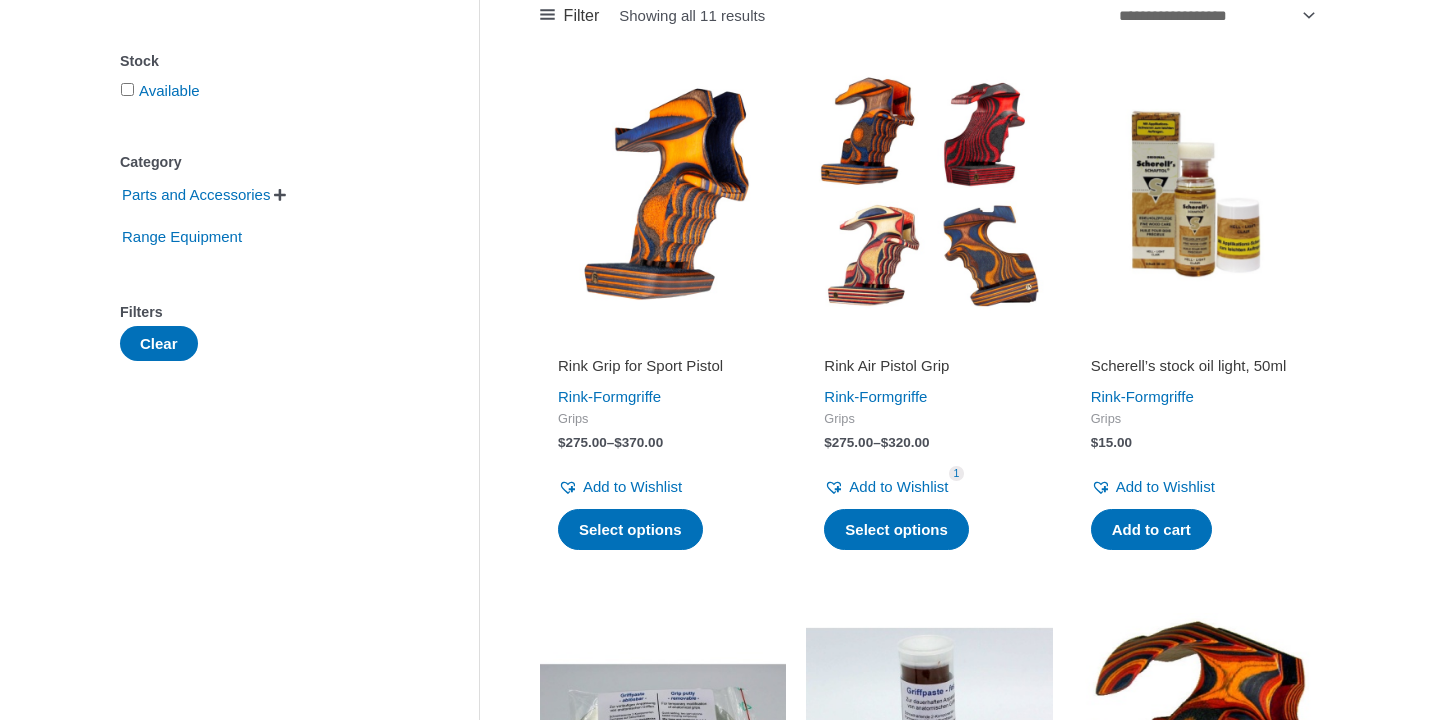 scroll, scrollTop: 353, scrollLeft: 0, axis: vertical 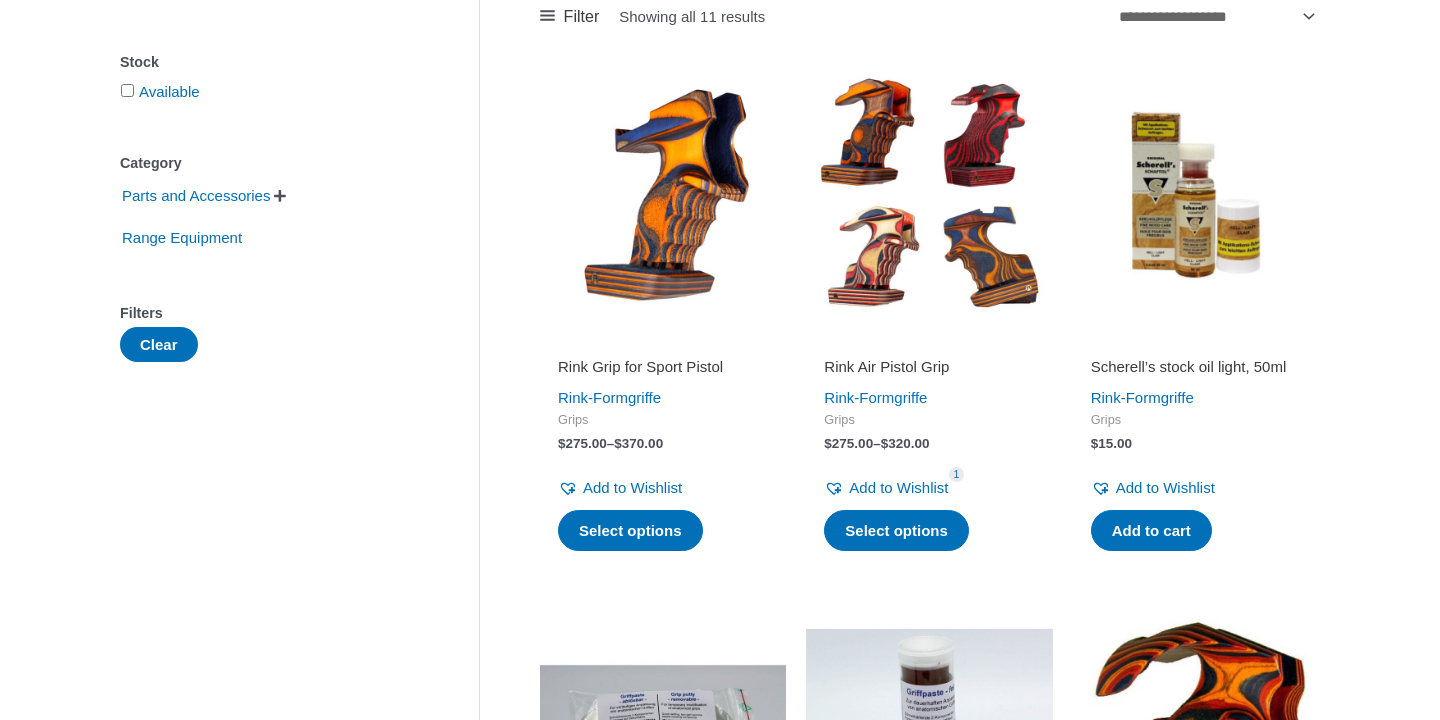 click on "Rink Air Pistol Grip" at bounding box center [929, 367] 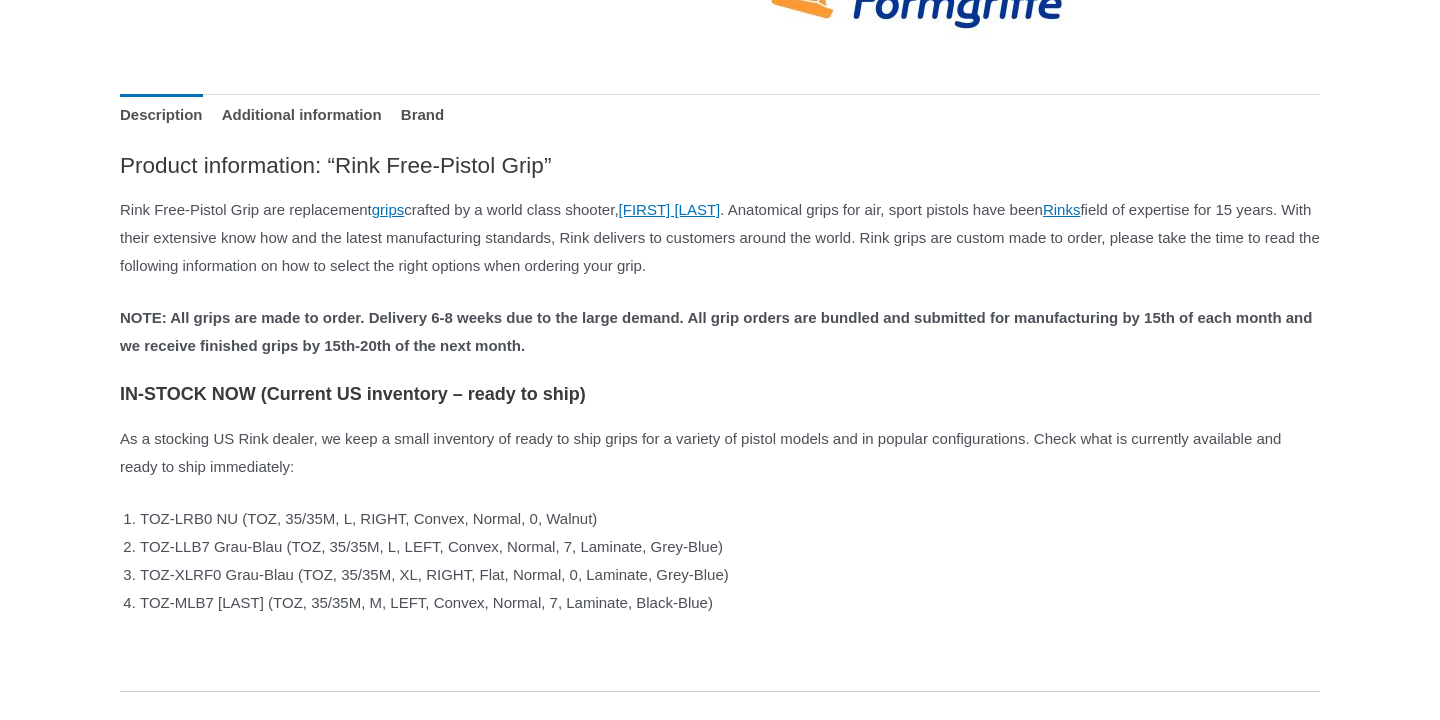 scroll, scrollTop: 1572, scrollLeft: 0, axis: vertical 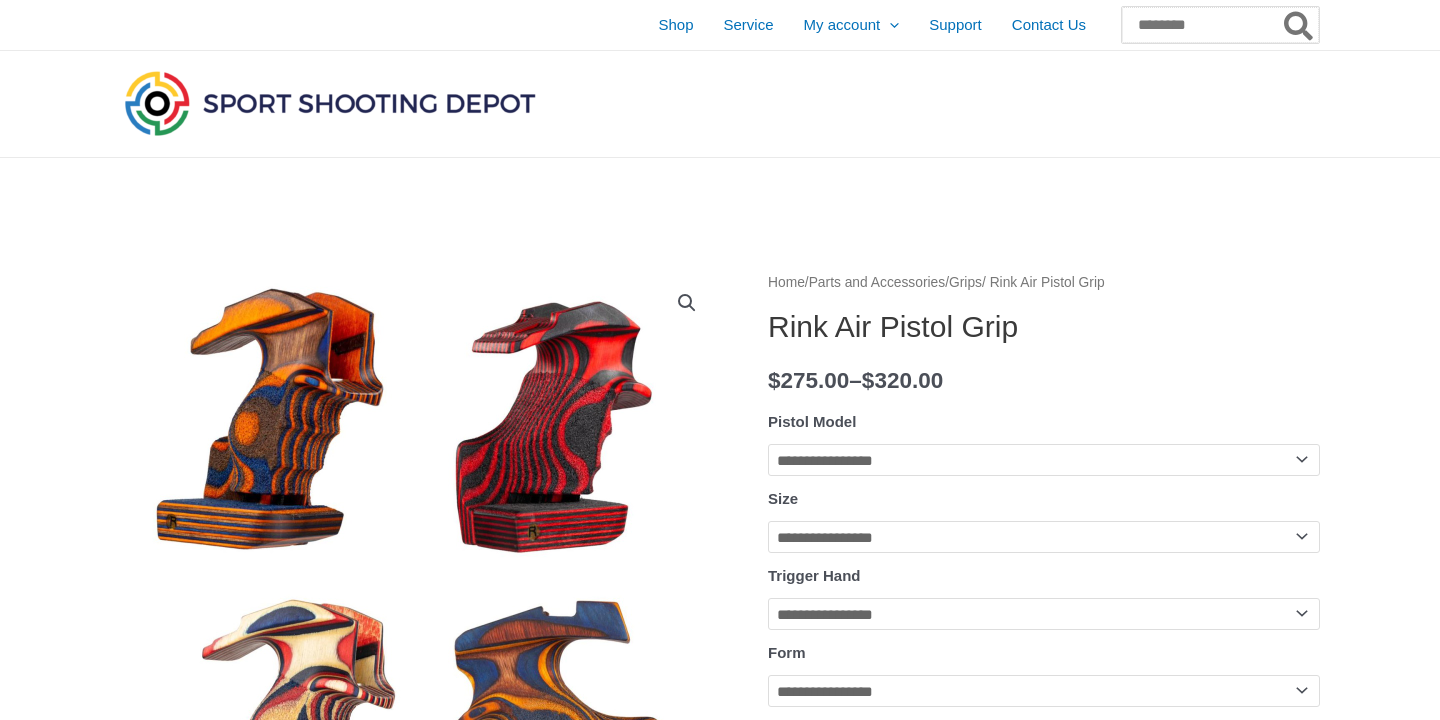 click on "Search for:" at bounding box center (1220, 25) 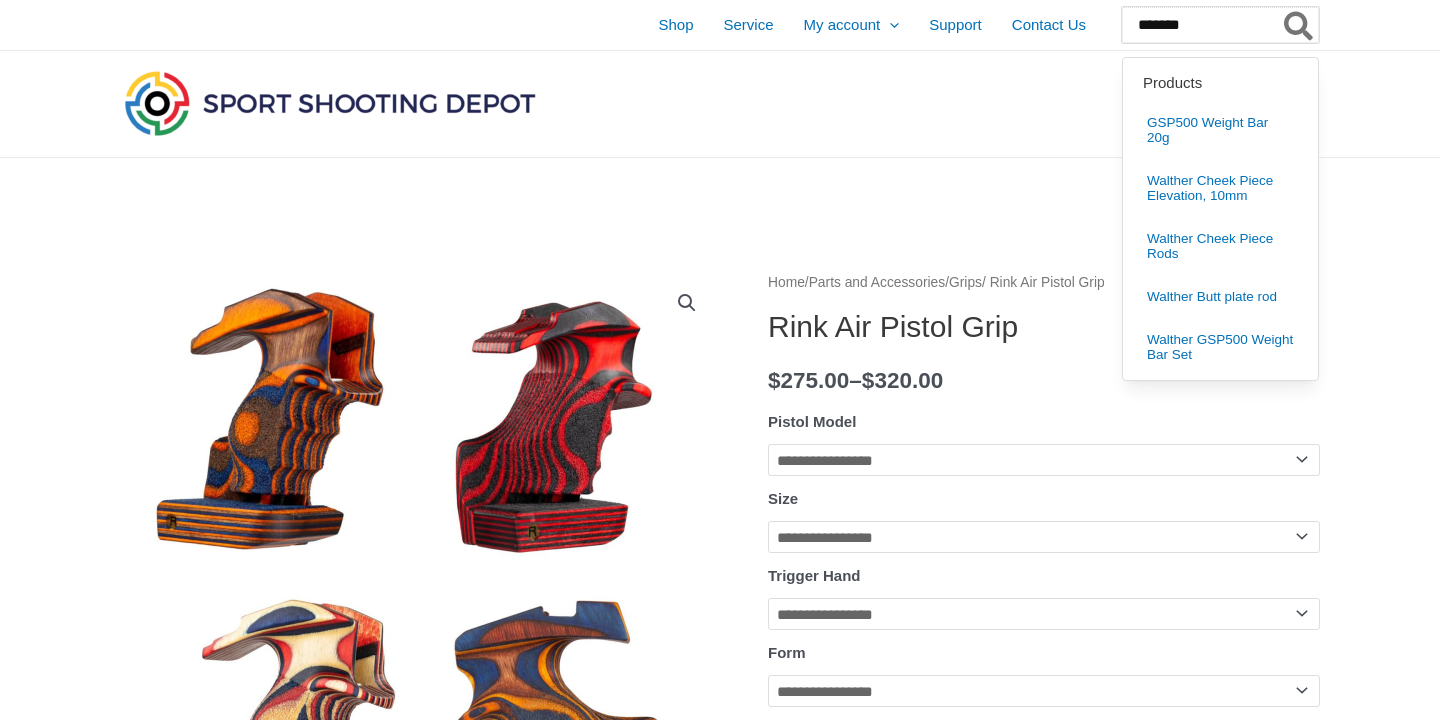 type on "*******" 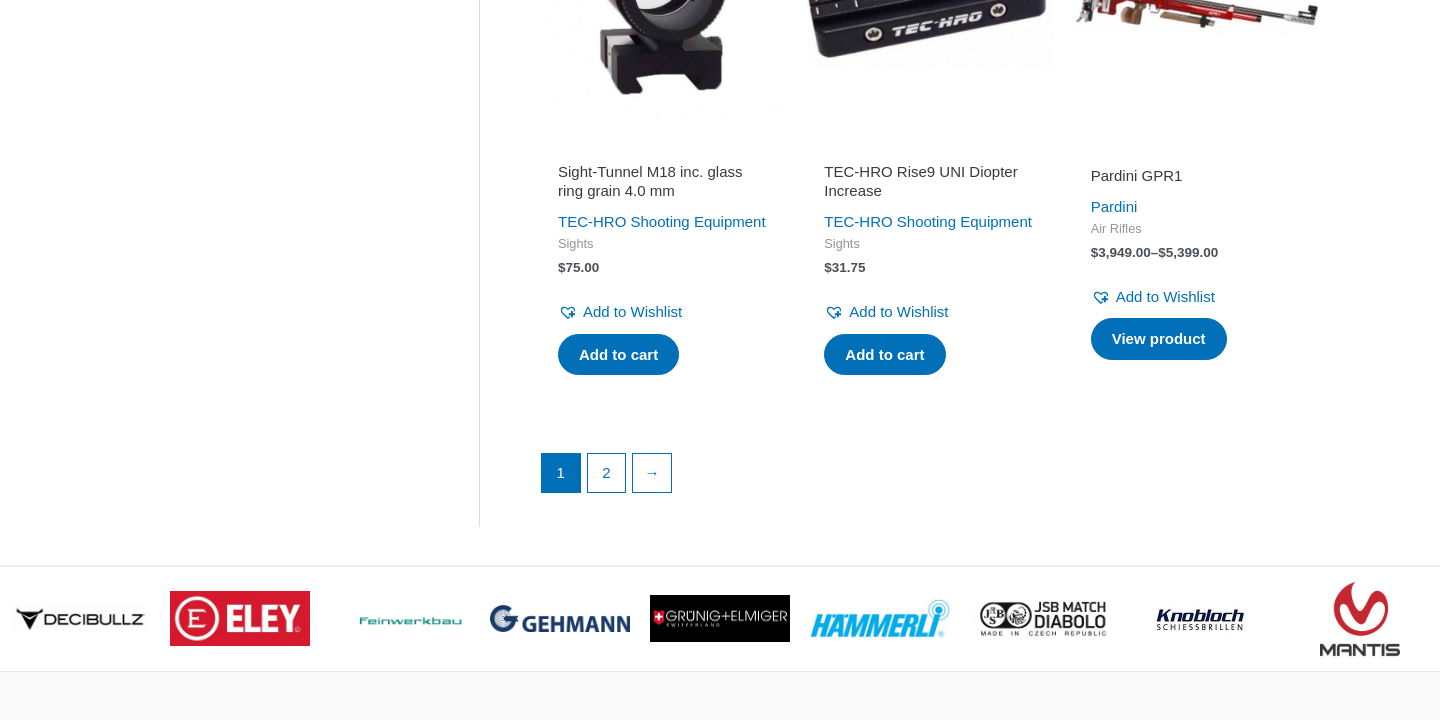 scroll, scrollTop: 2805, scrollLeft: 0, axis: vertical 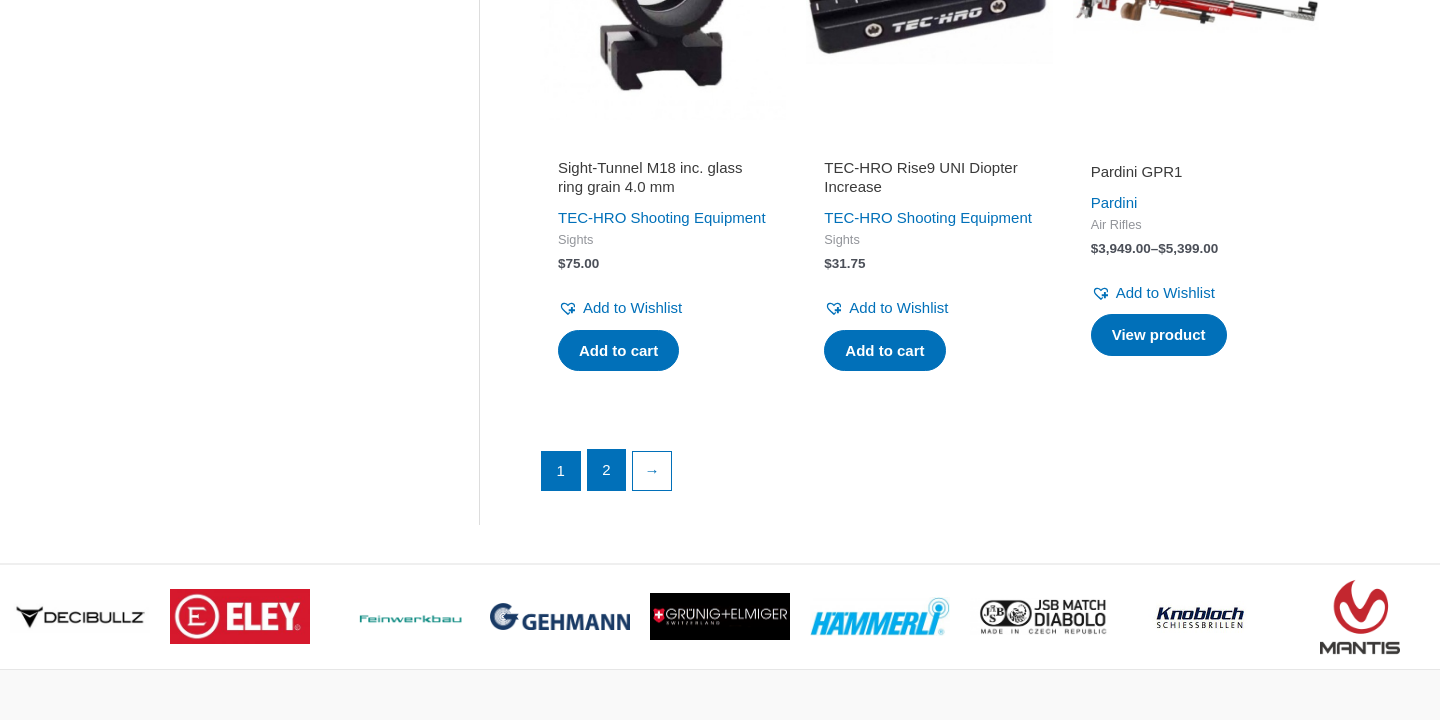 click on "2" at bounding box center [607, 470] 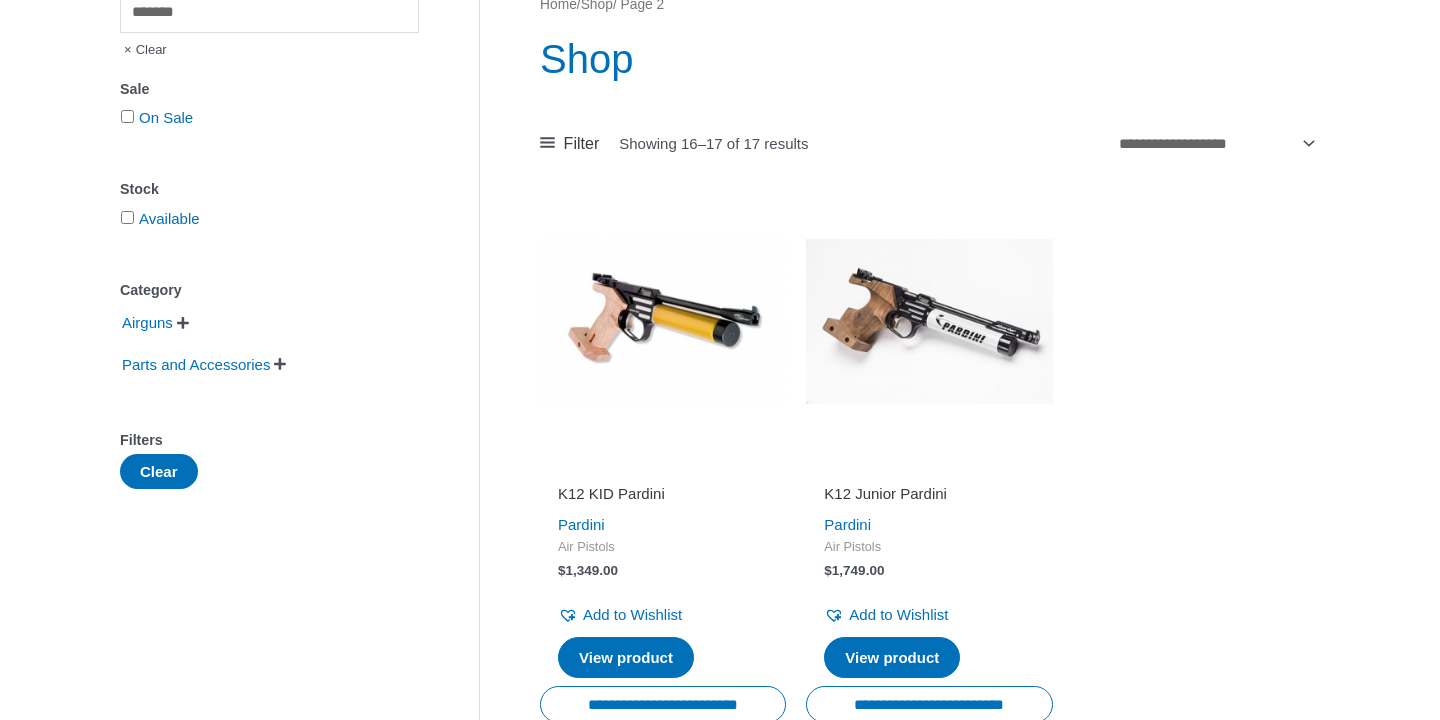 scroll, scrollTop: 0, scrollLeft: 0, axis: both 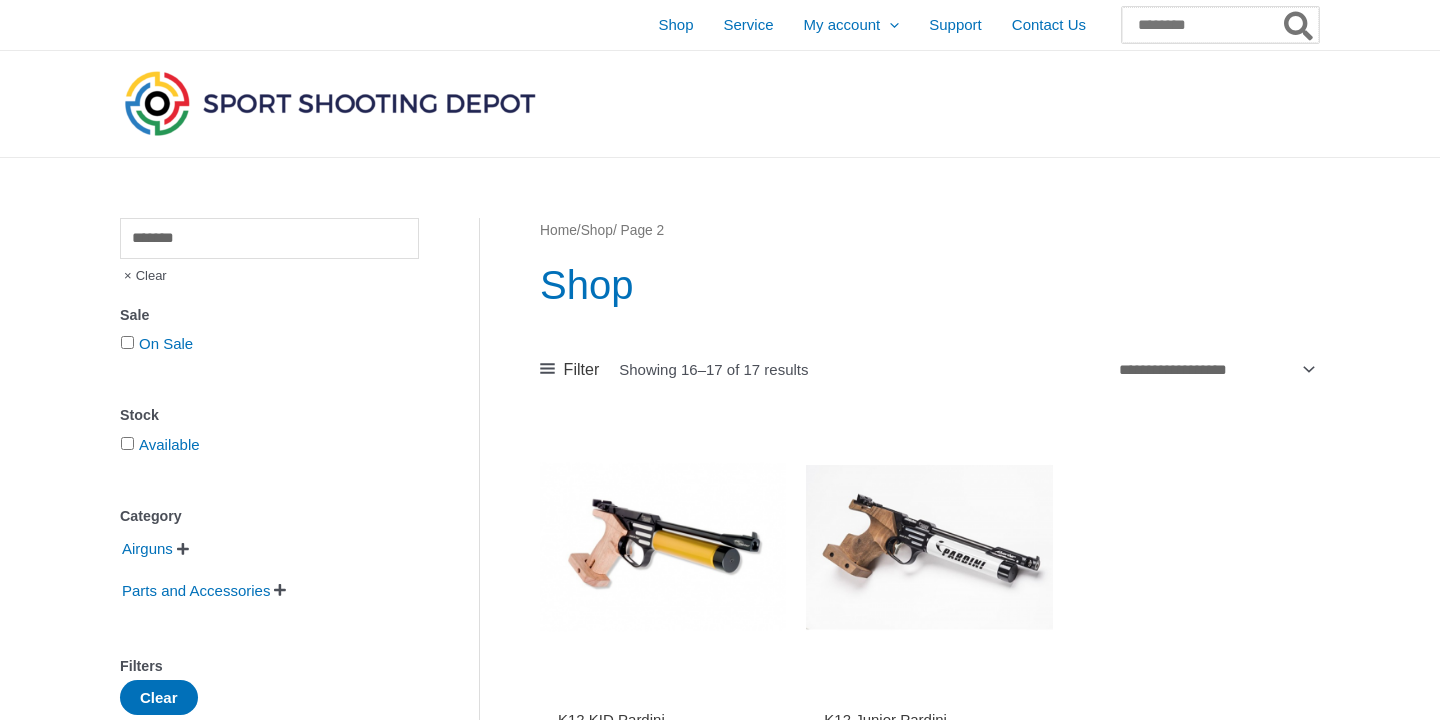 click on "Search for:" at bounding box center [1220, 25] 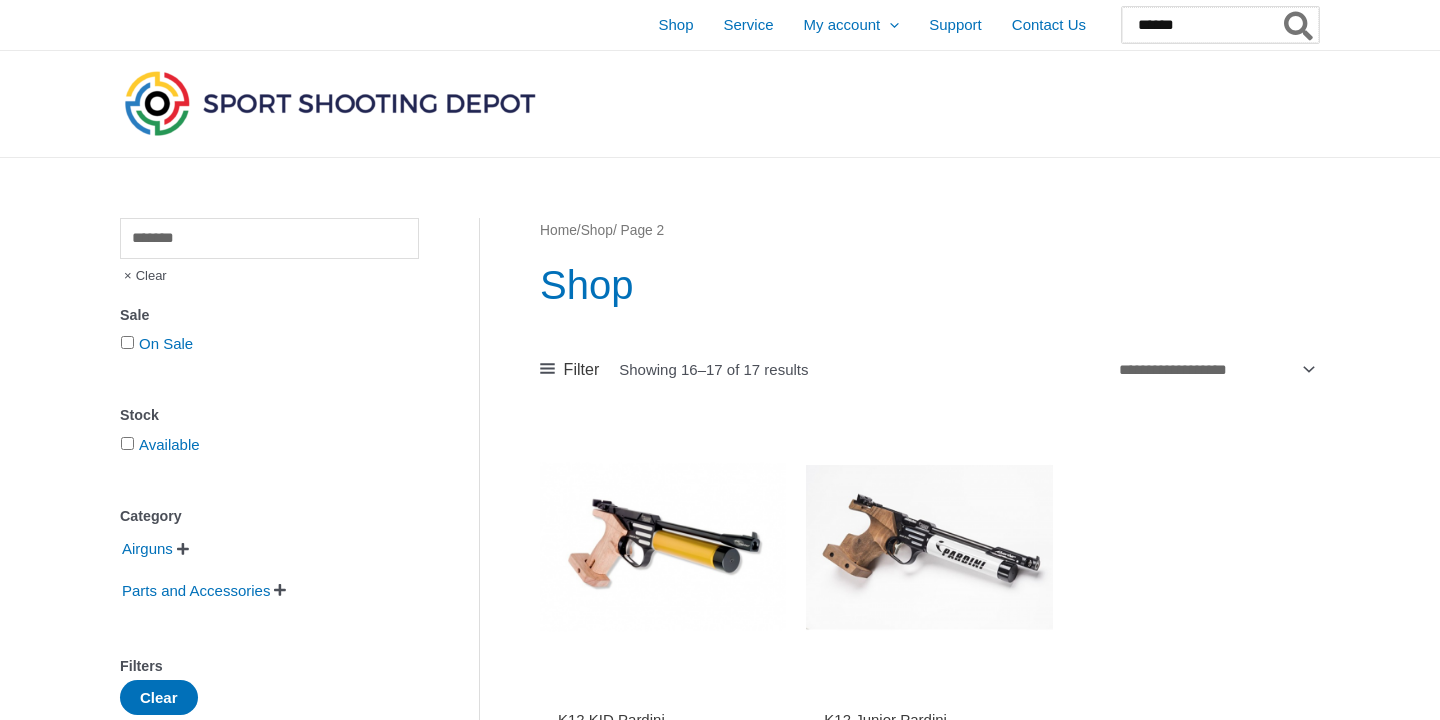 type on "******" 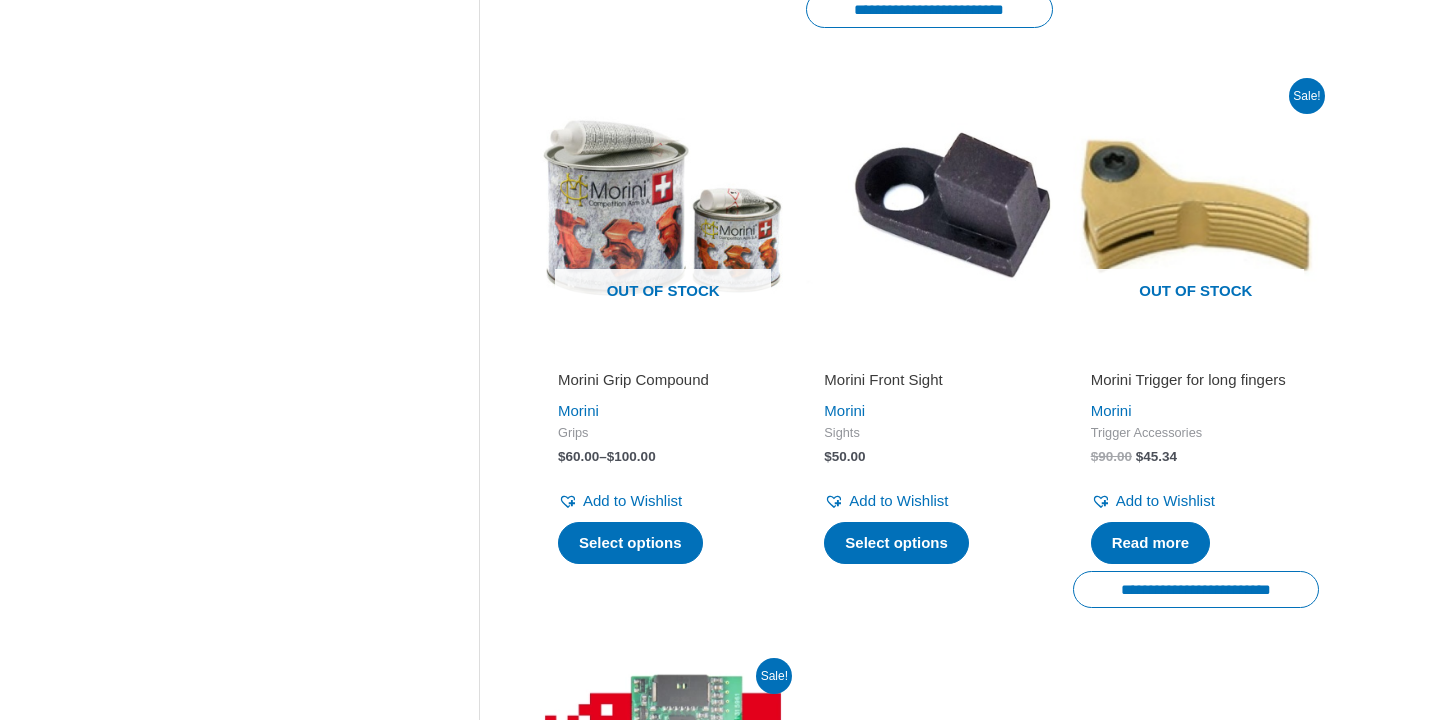 scroll, scrollTop: 971, scrollLeft: 0, axis: vertical 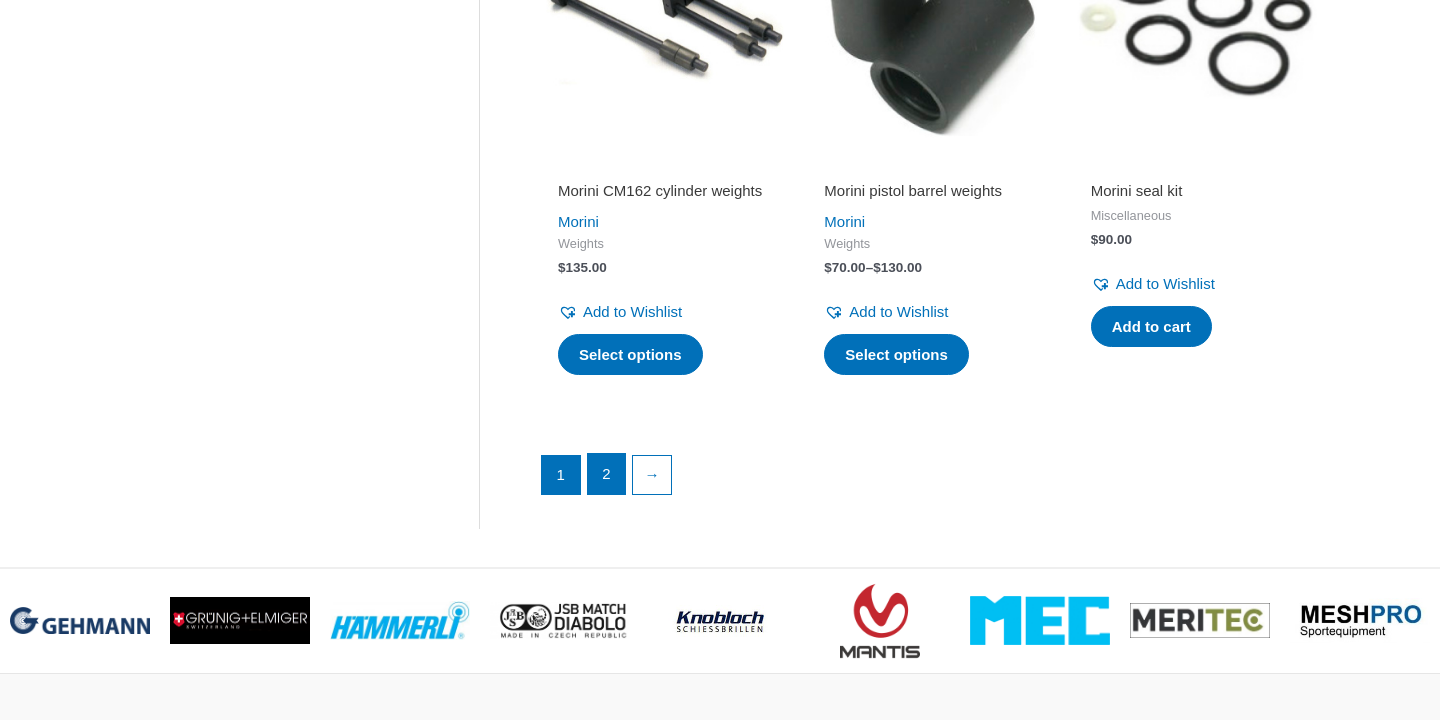 click on "2" at bounding box center (607, 474) 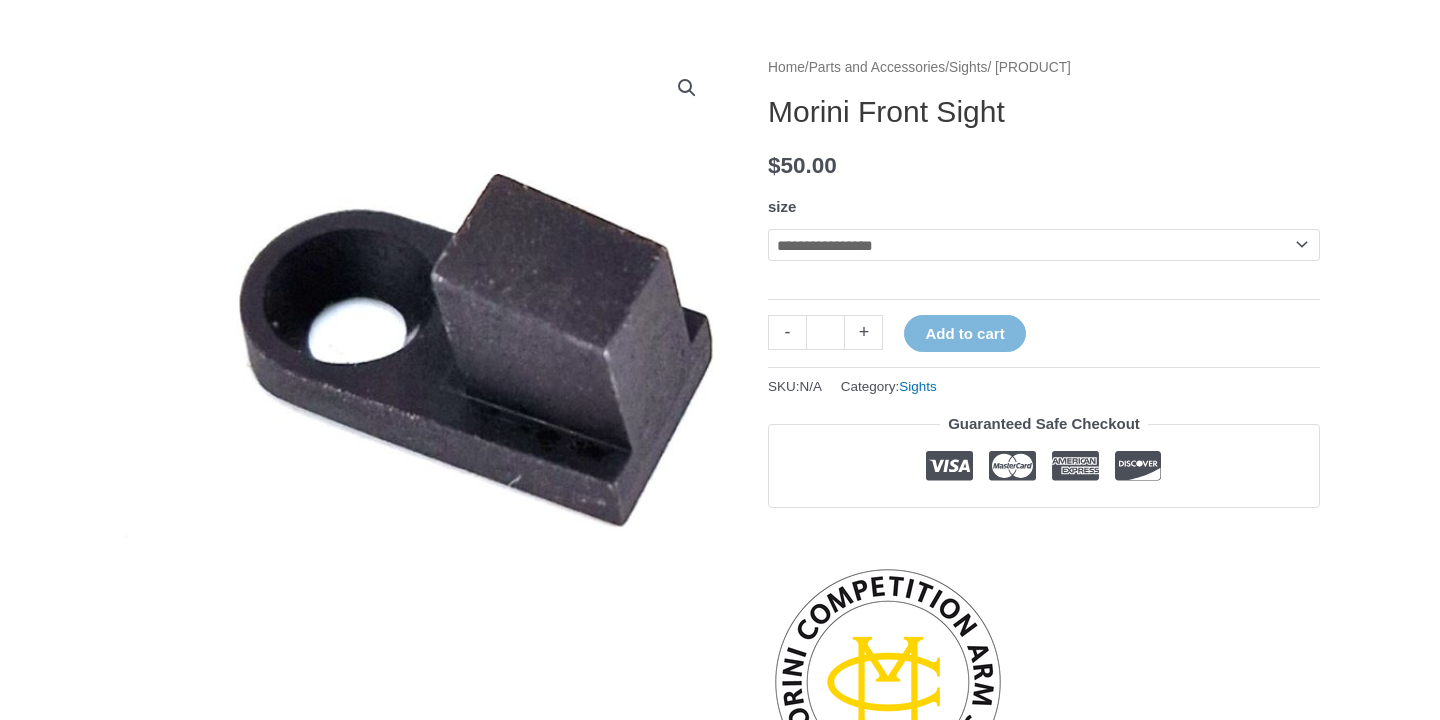 scroll, scrollTop: 220, scrollLeft: 0, axis: vertical 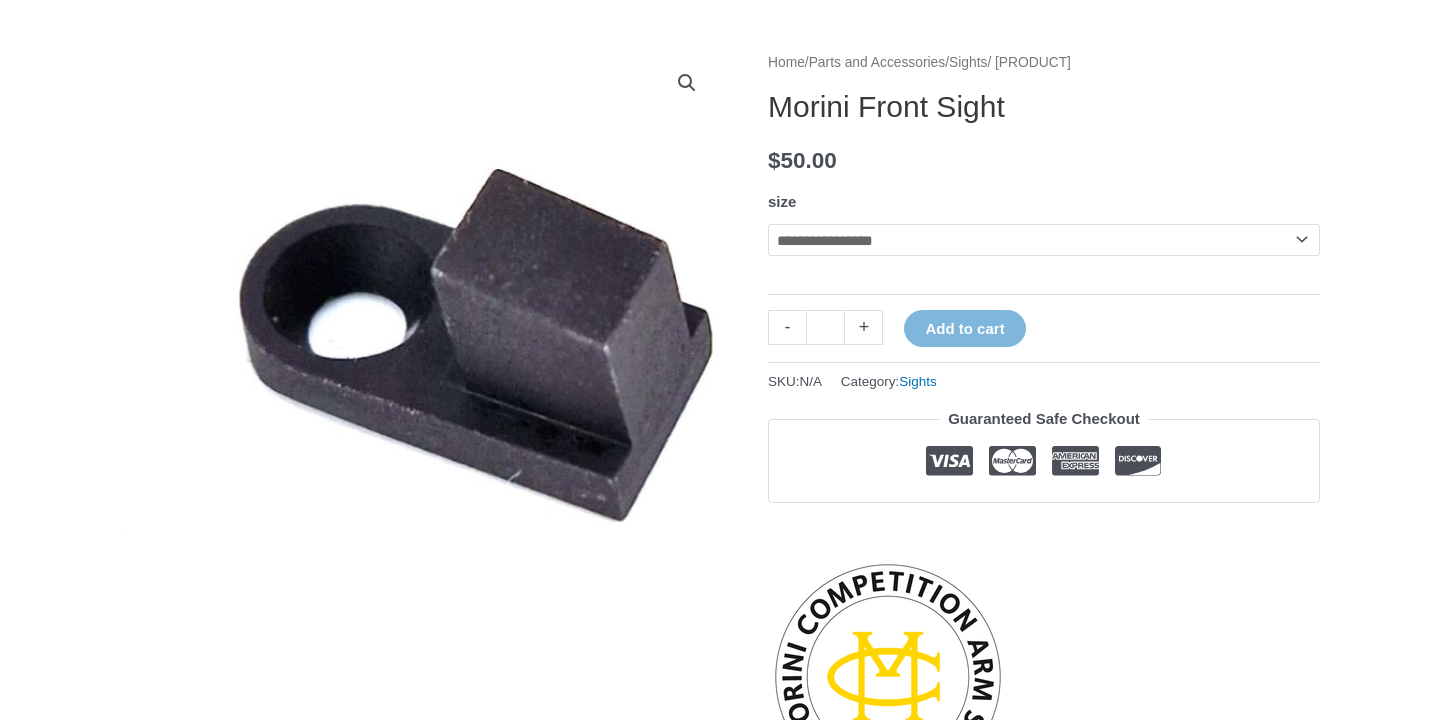 click on "**********" 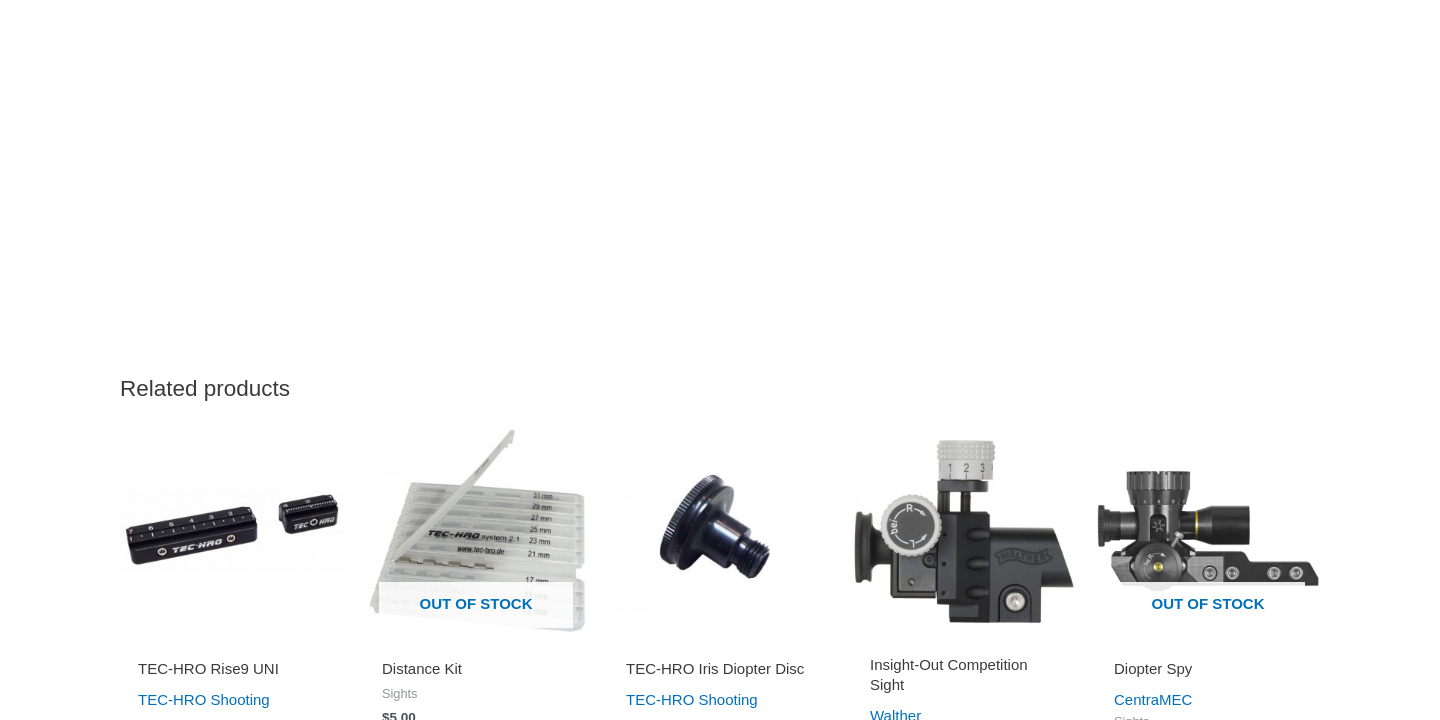 scroll, scrollTop: 0, scrollLeft: 0, axis: both 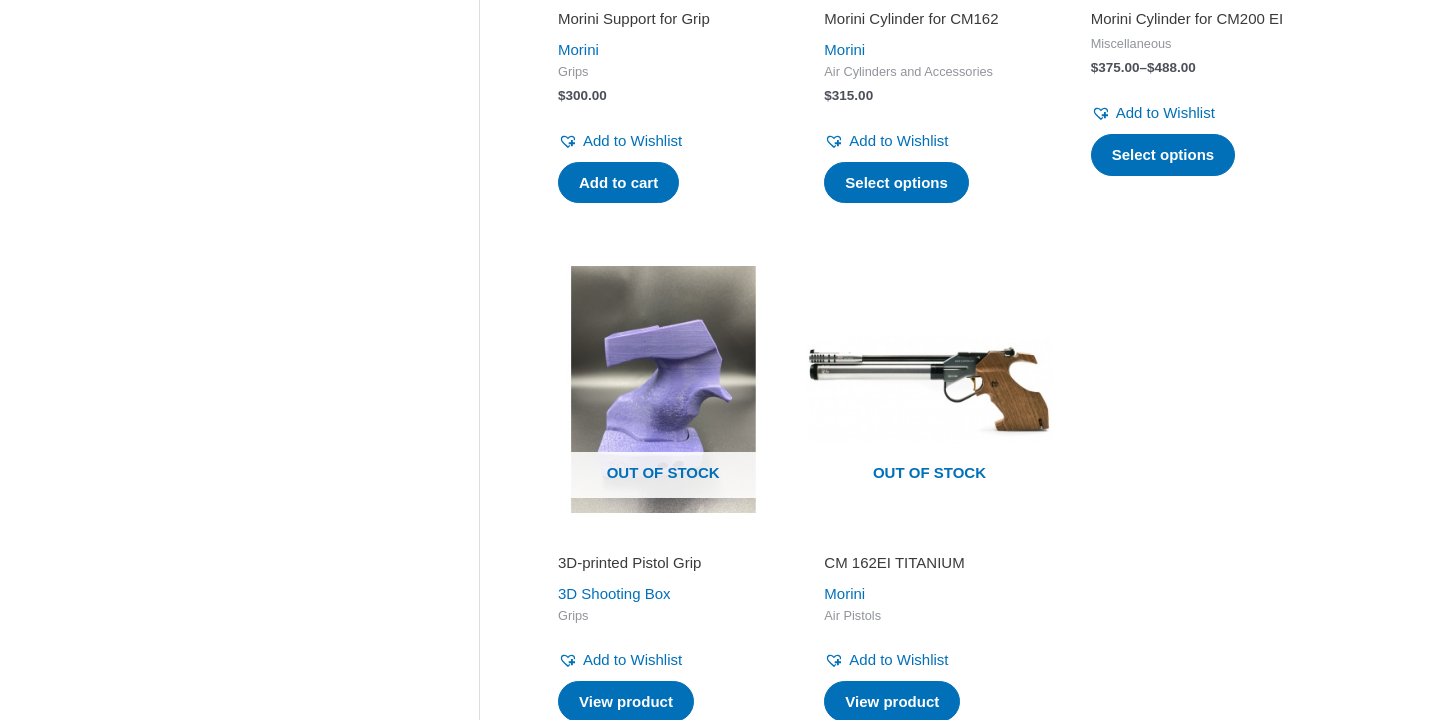 click on "3D-printed Pistol Grip" at bounding box center (663, 563) 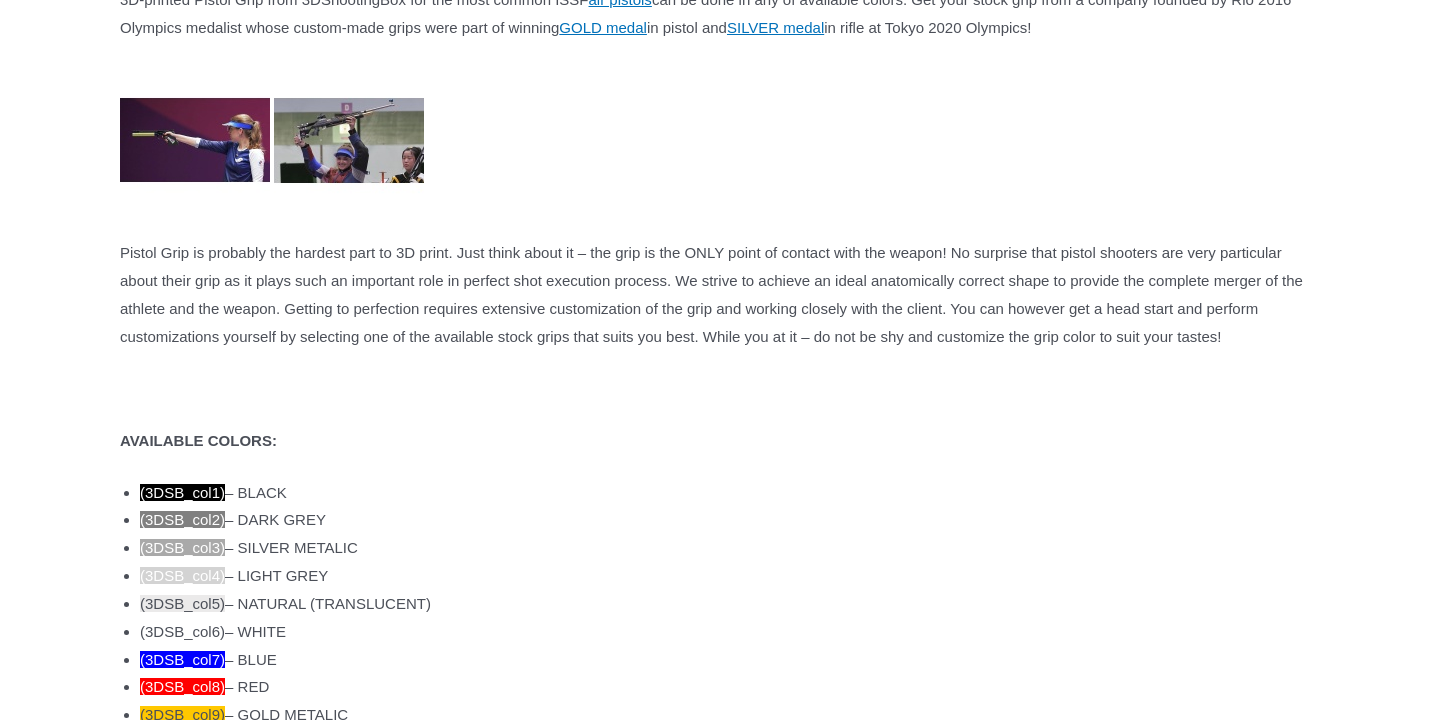 scroll, scrollTop: 1599, scrollLeft: 0, axis: vertical 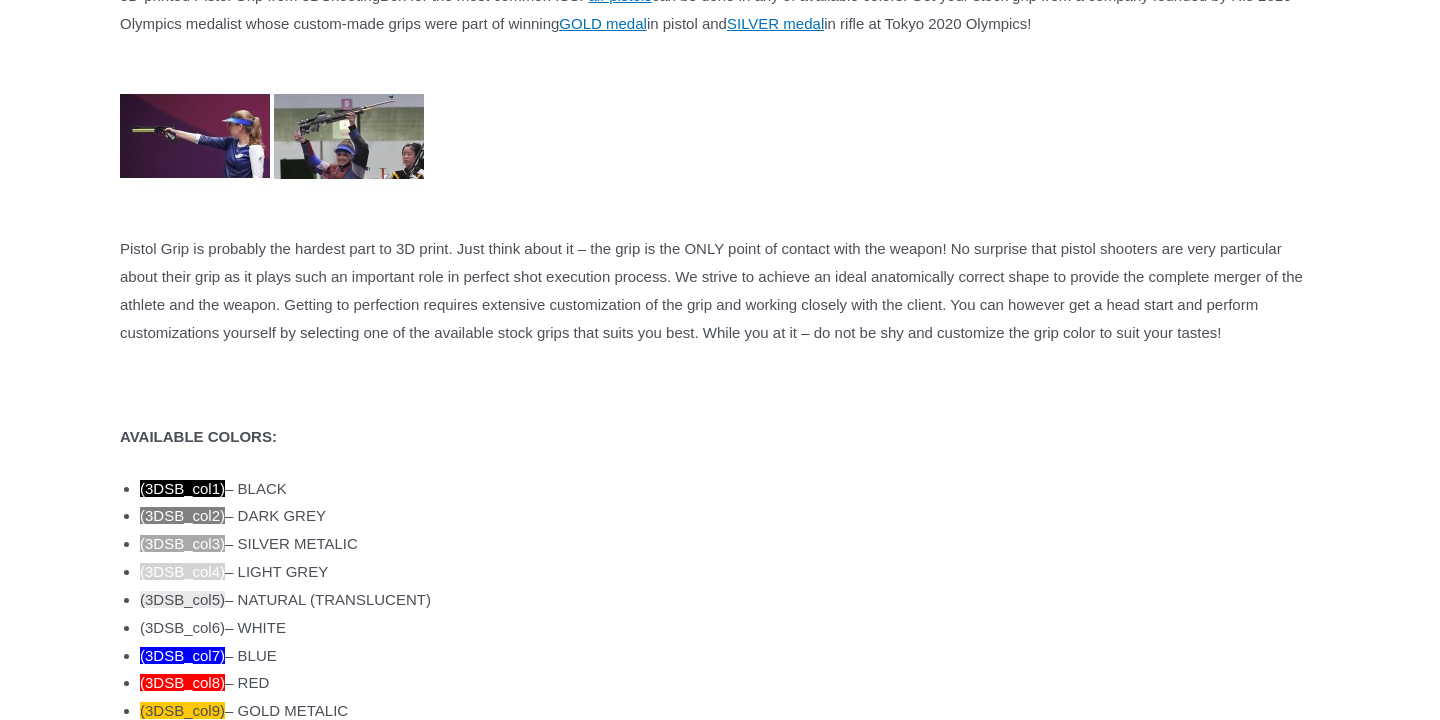 click at bounding box center (195, 136) 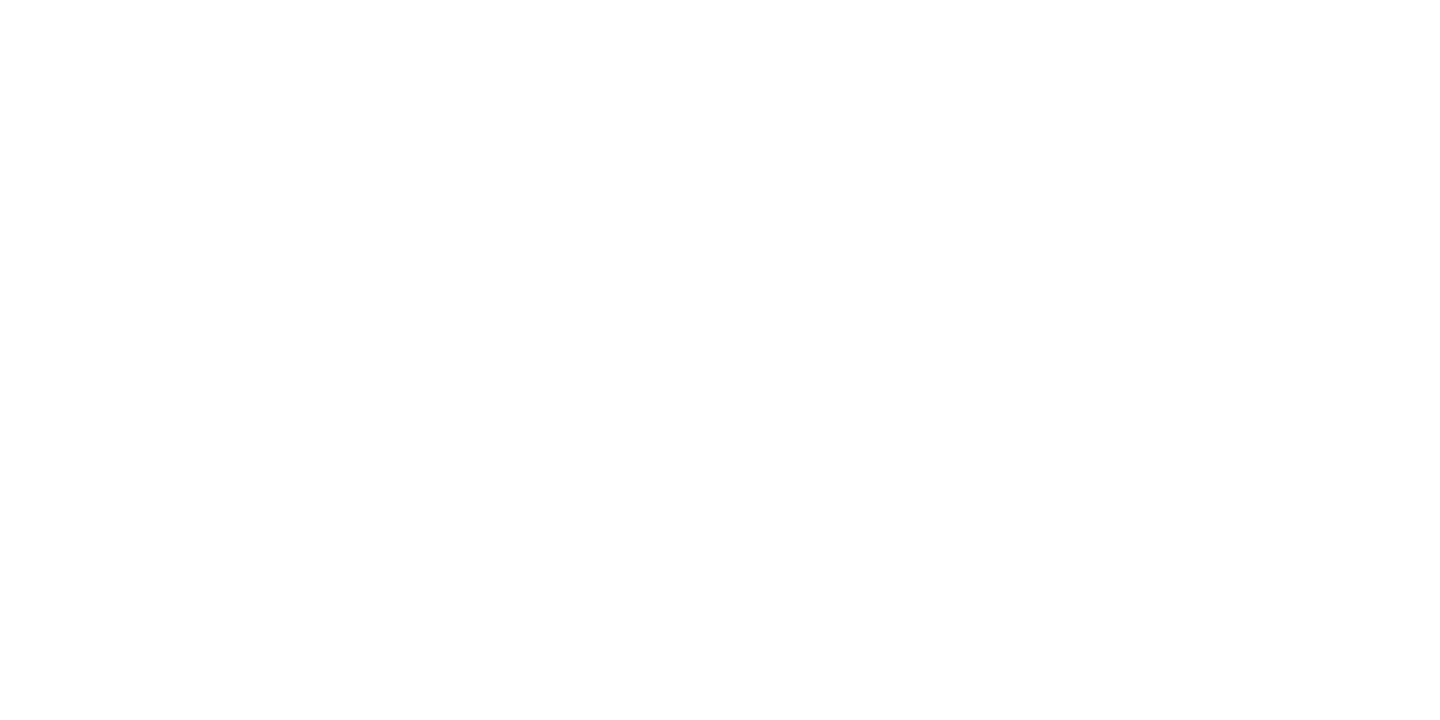 scroll, scrollTop: 2690, scrollLeft: 0, axis: vertical 